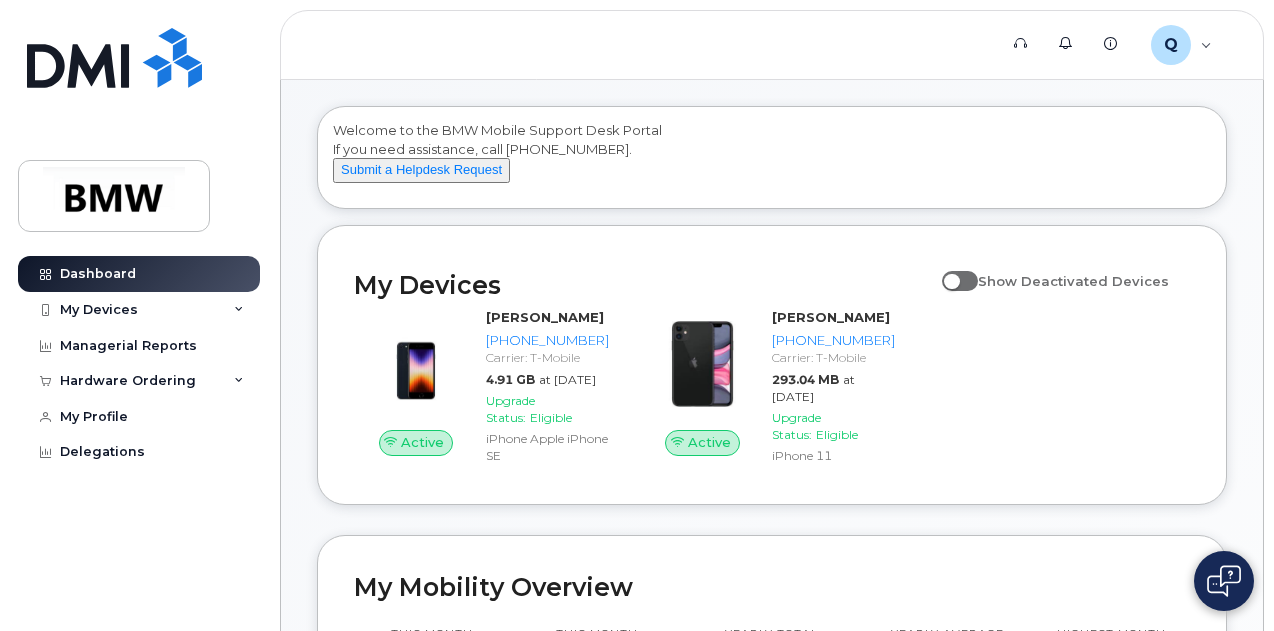 scroll, scrollTop: 80, scrollLeft: 0, axis: vertical 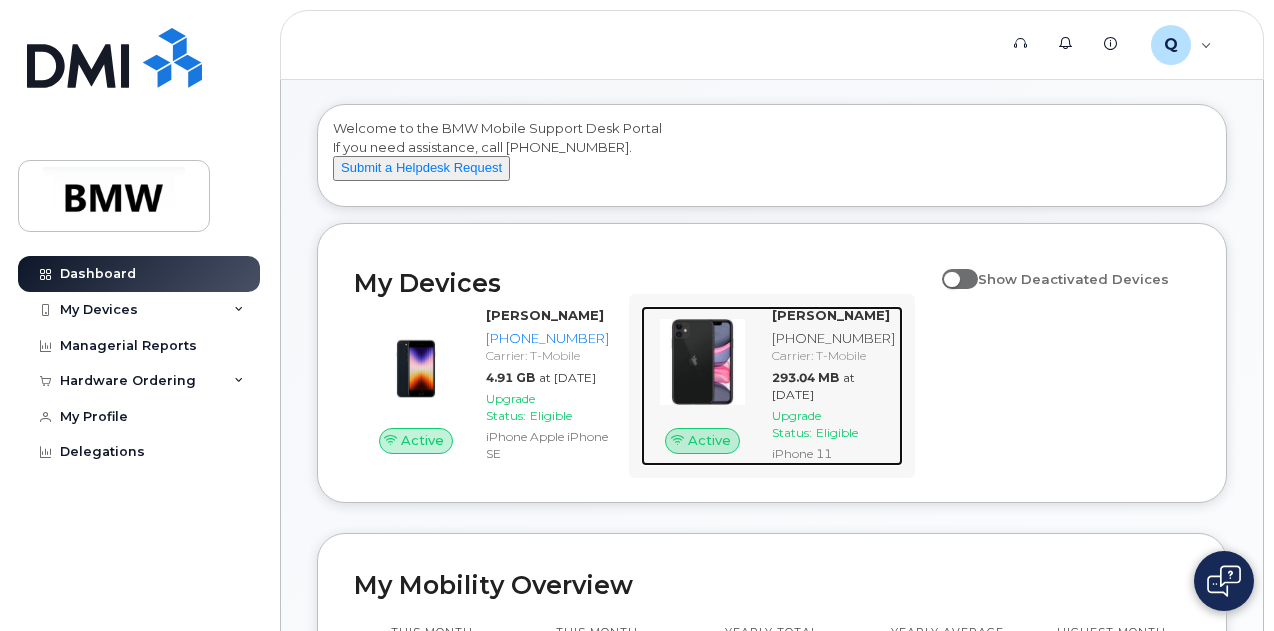 click on "Lane Thomas 864-584-4683 Carrier: T-Mobile 293.04 MB at Jun 01, 2025 Upgrade Status: Eligible iPhone 11" 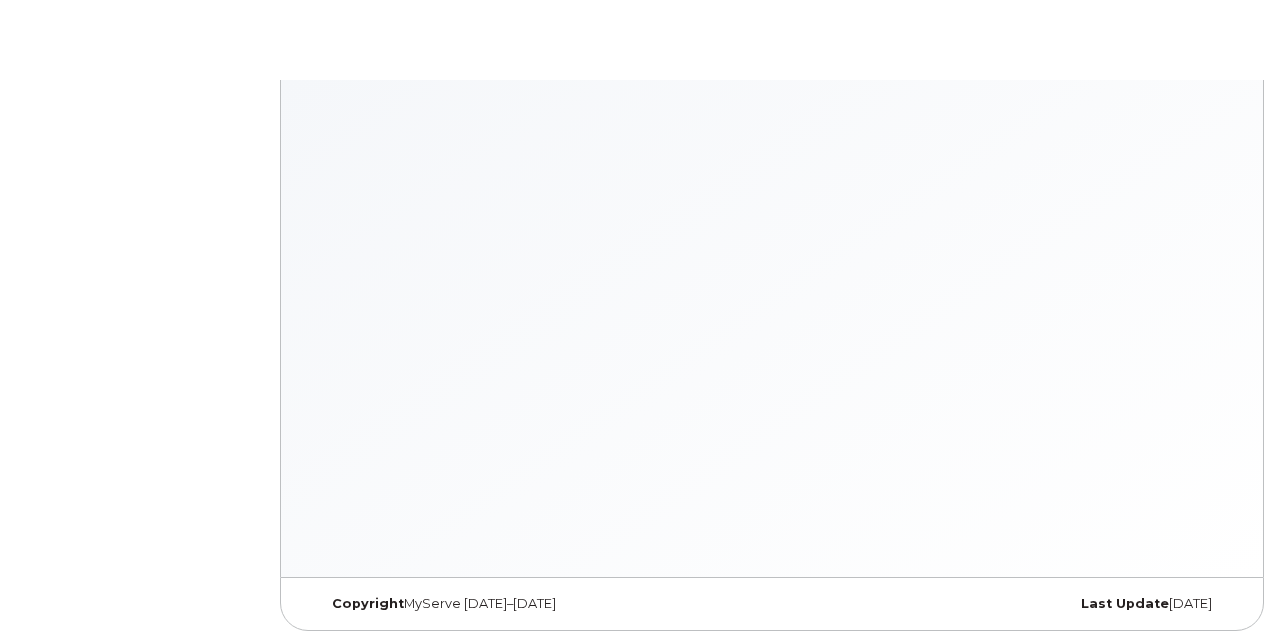 scroll, scrollTop: 0, scrollLeft: 0, axis: both 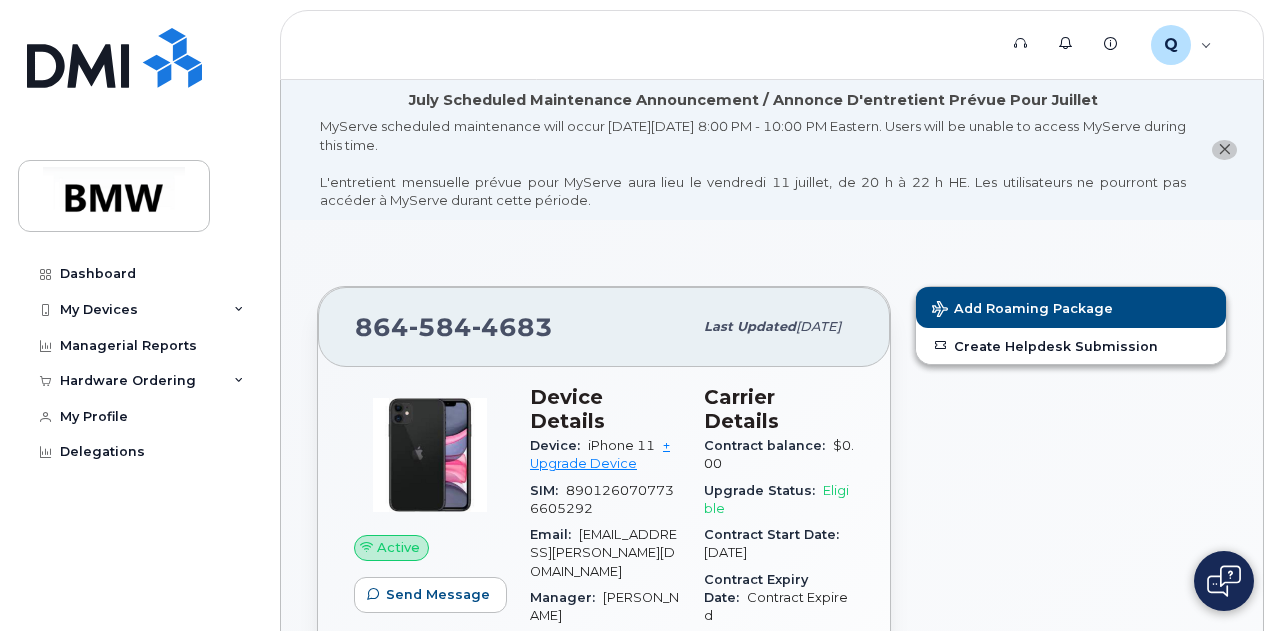 click on "Add Roaming Package Create Helpdesk Submission" 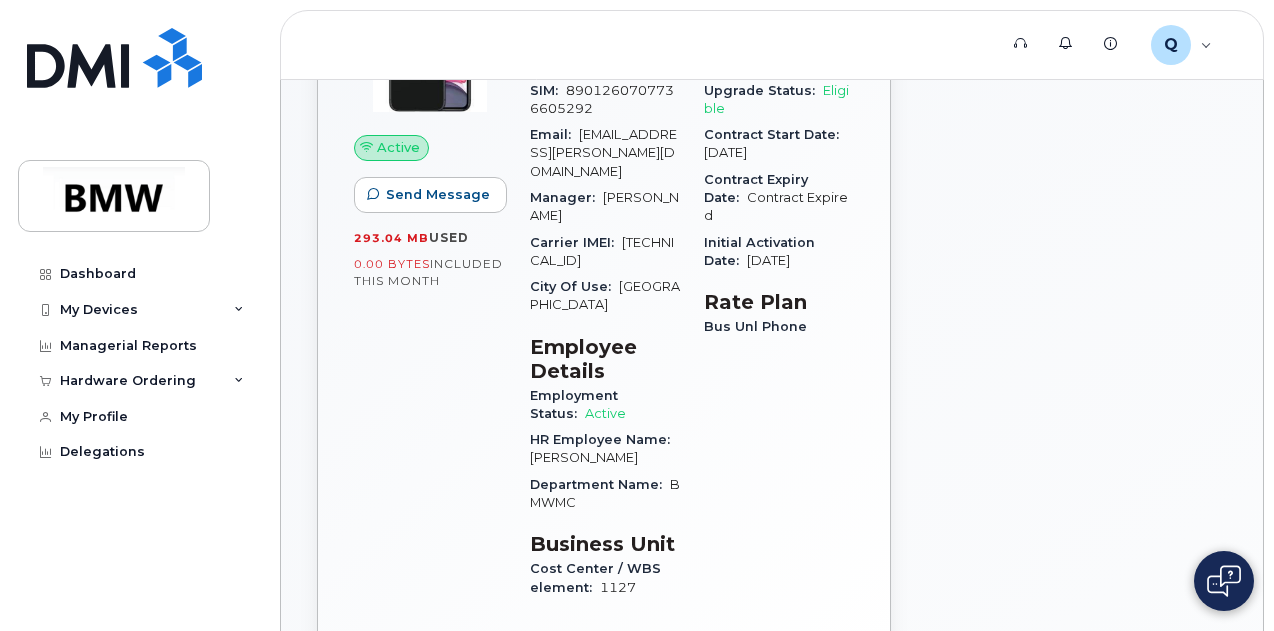 scroll, scrollTop: 360, scrollLeft: 0, axis: vertical 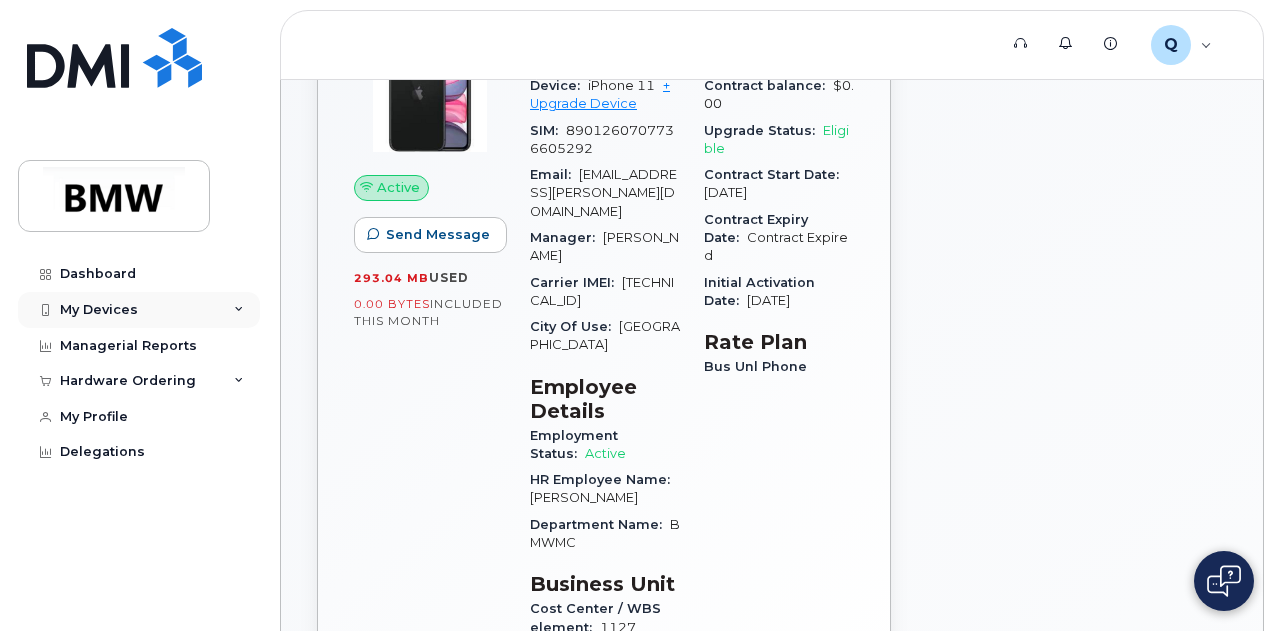 click on "My Devices" 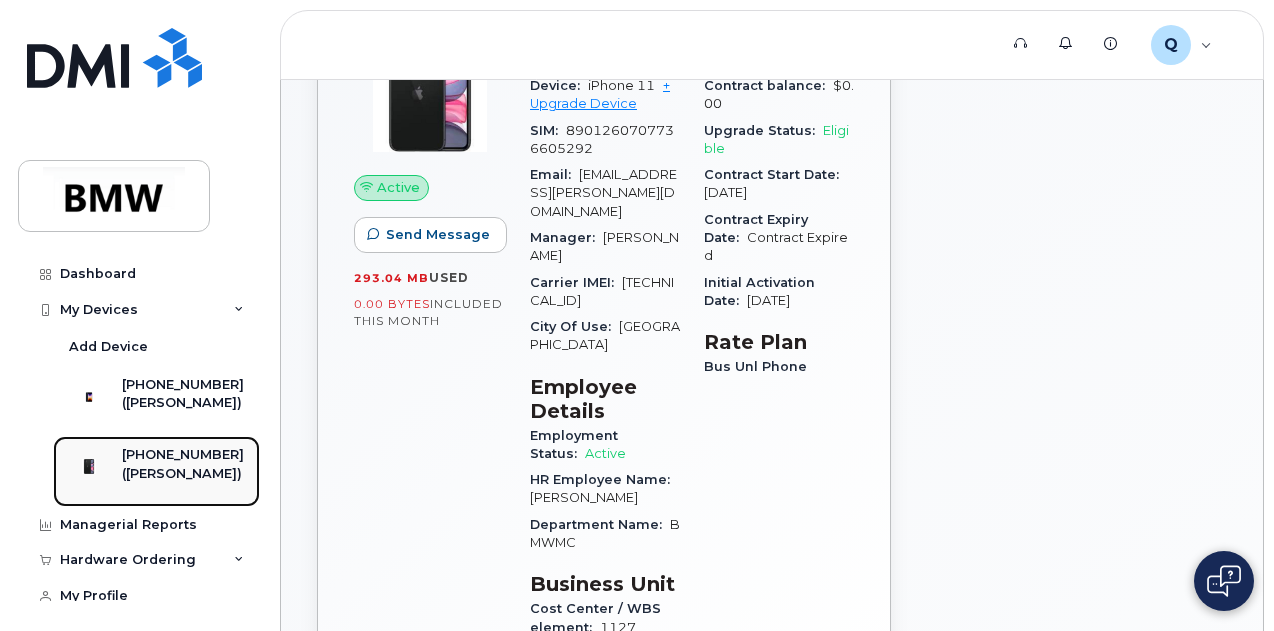 click on "[PHONE_NUMBER]" 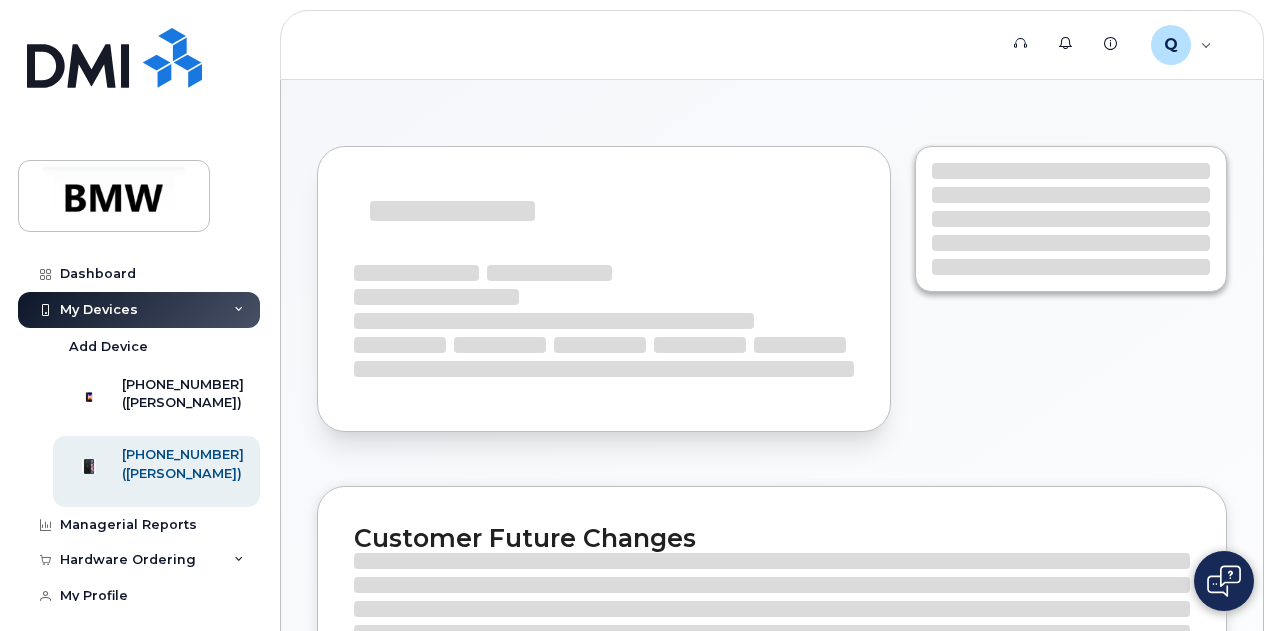 scroll, scrollTop: 0, scrollLeft: 0, axis: both 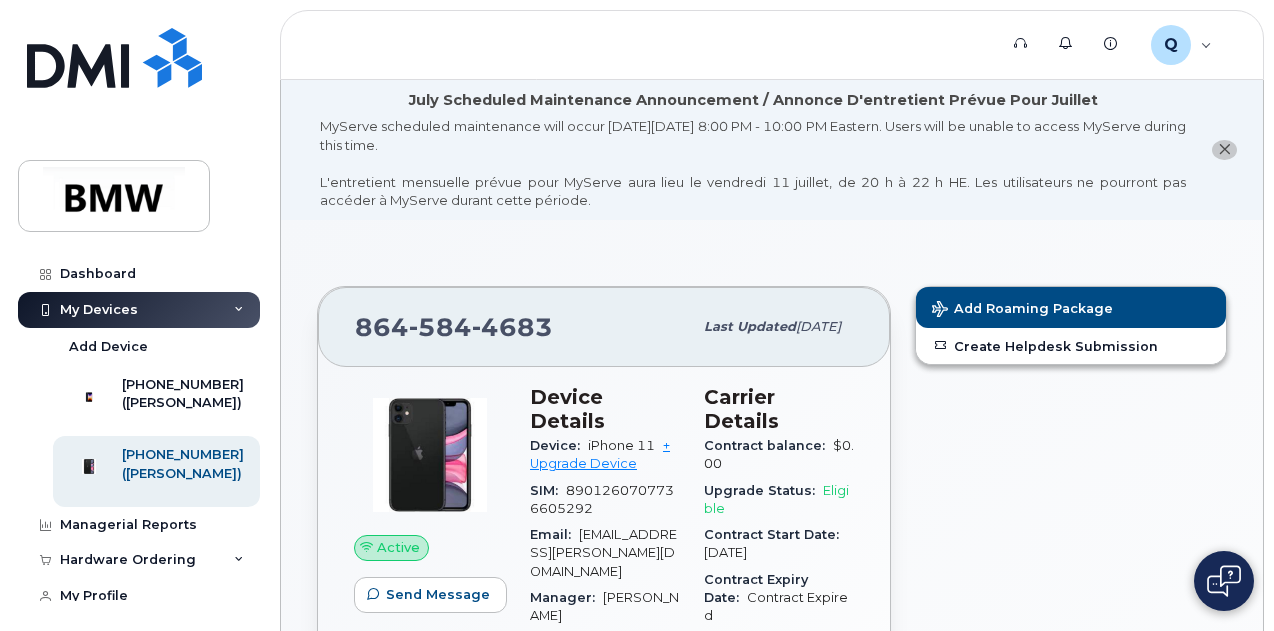 click on "Add Roaming Package Create Helpdesk Submission" 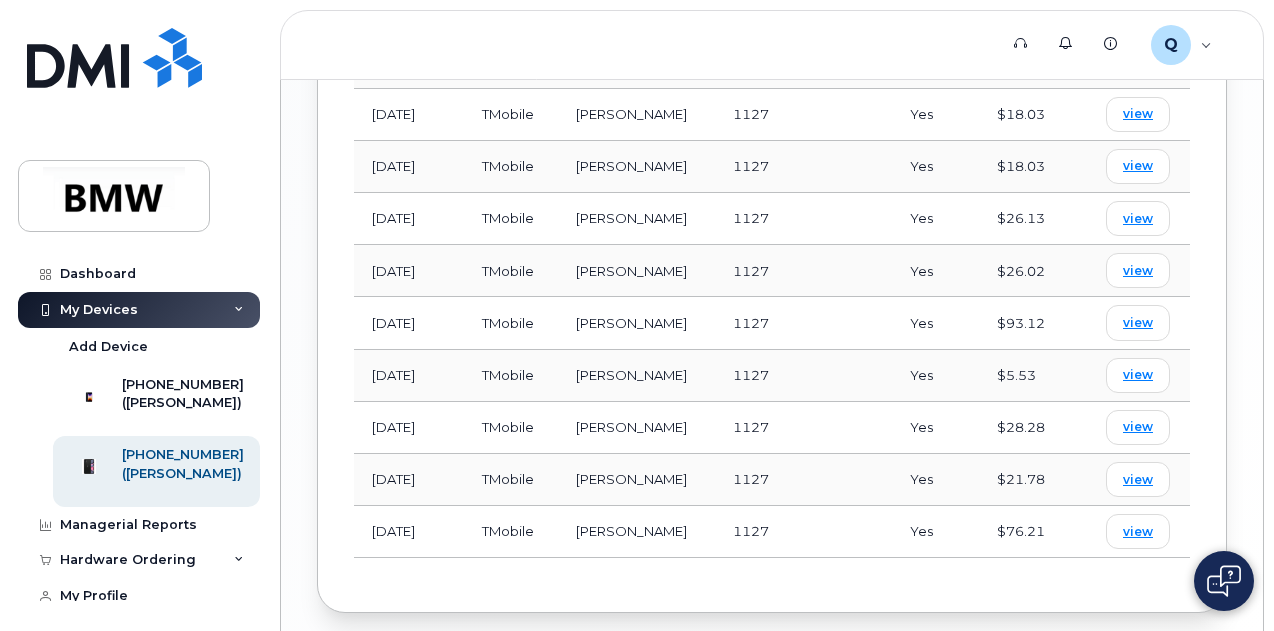 scroll, scrollTop: 1558, scrollLeft: 0, axis: vertical 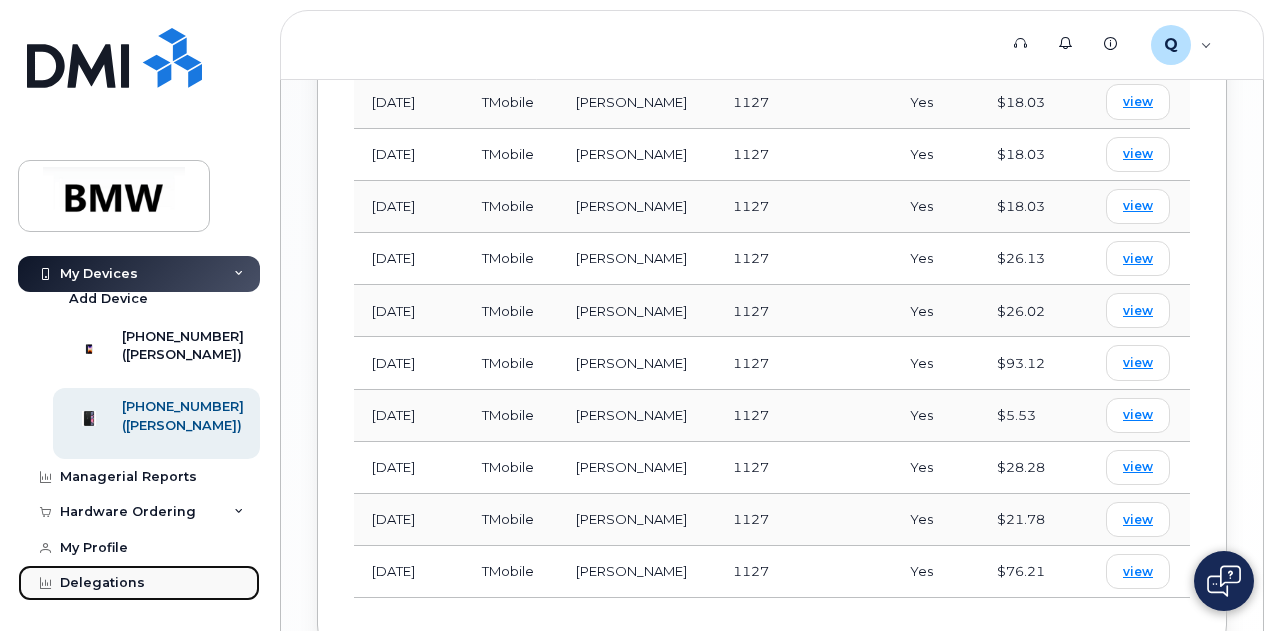 click on "Delegations" 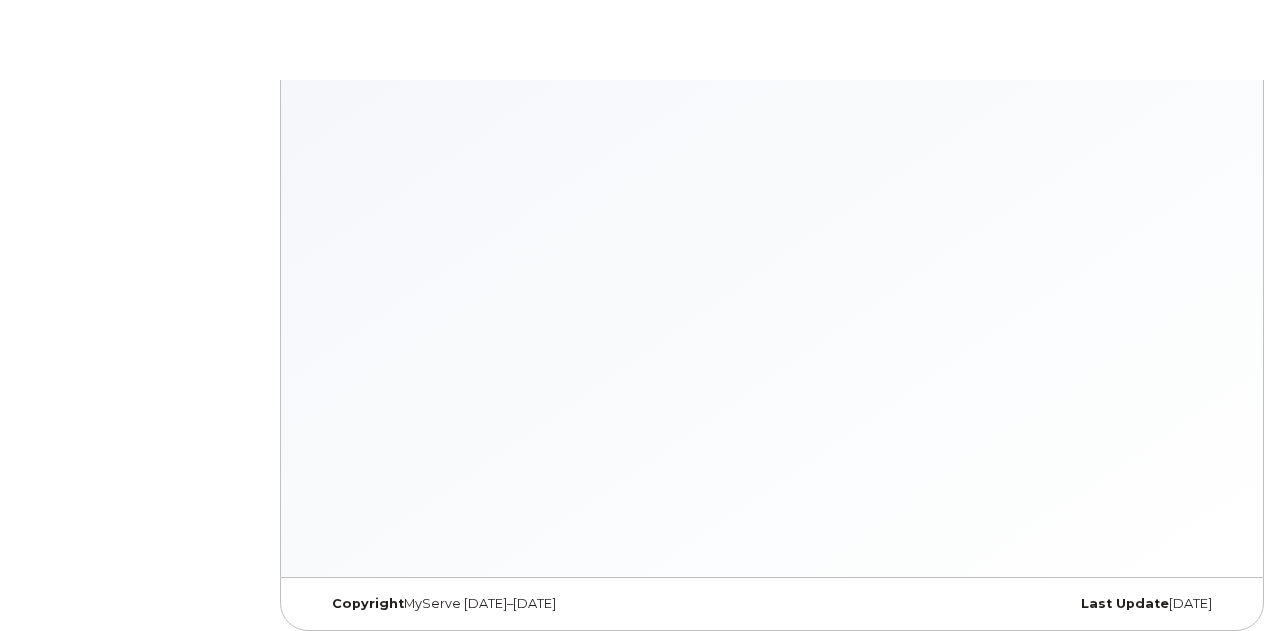 scroll, scrollTop: 0, scrollLeft: 0, axis: both 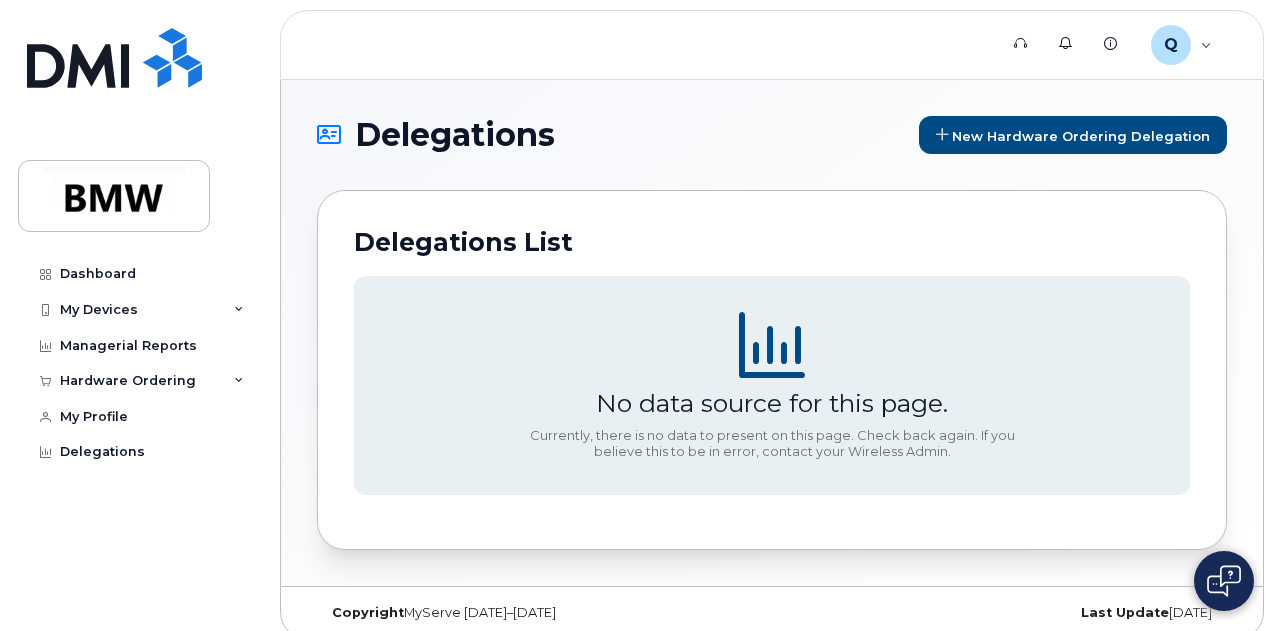 click on "Delegations List No data source for this page. Currently, there is no data to present on this page. Check back again. If you believe this to be in error, contact your Wireless Admin. Showing 0 To 0 Of 0 Entries" 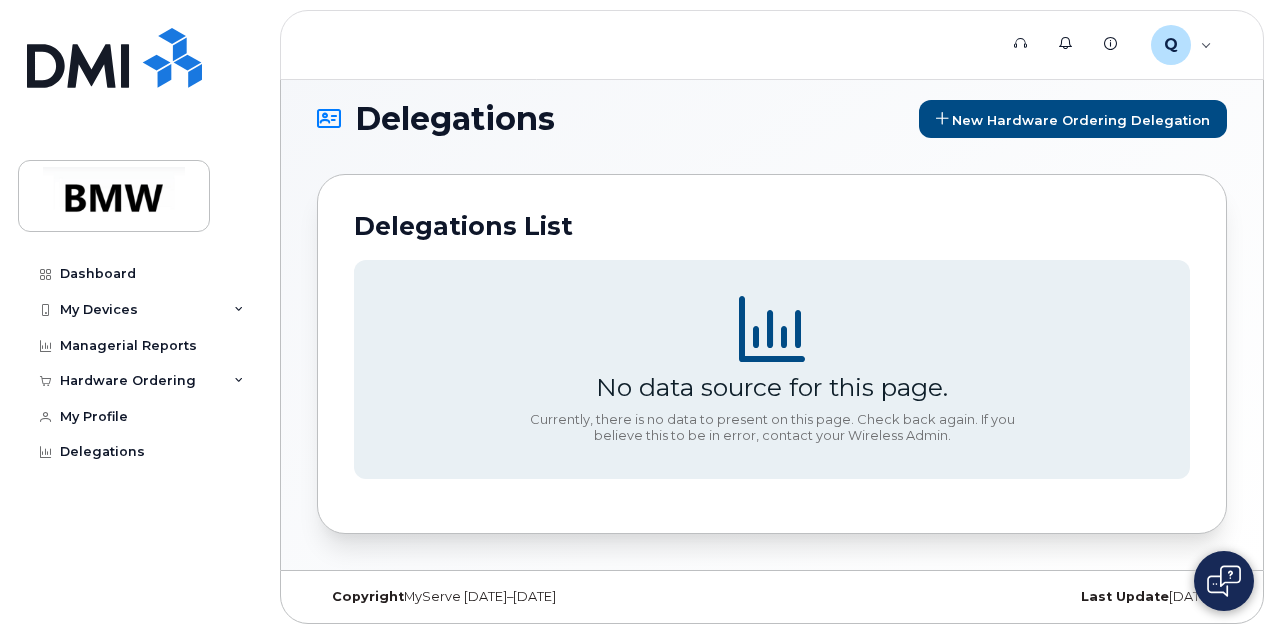 scroll, scrollTop: 17, scrollLeft: 0, axis: vertical 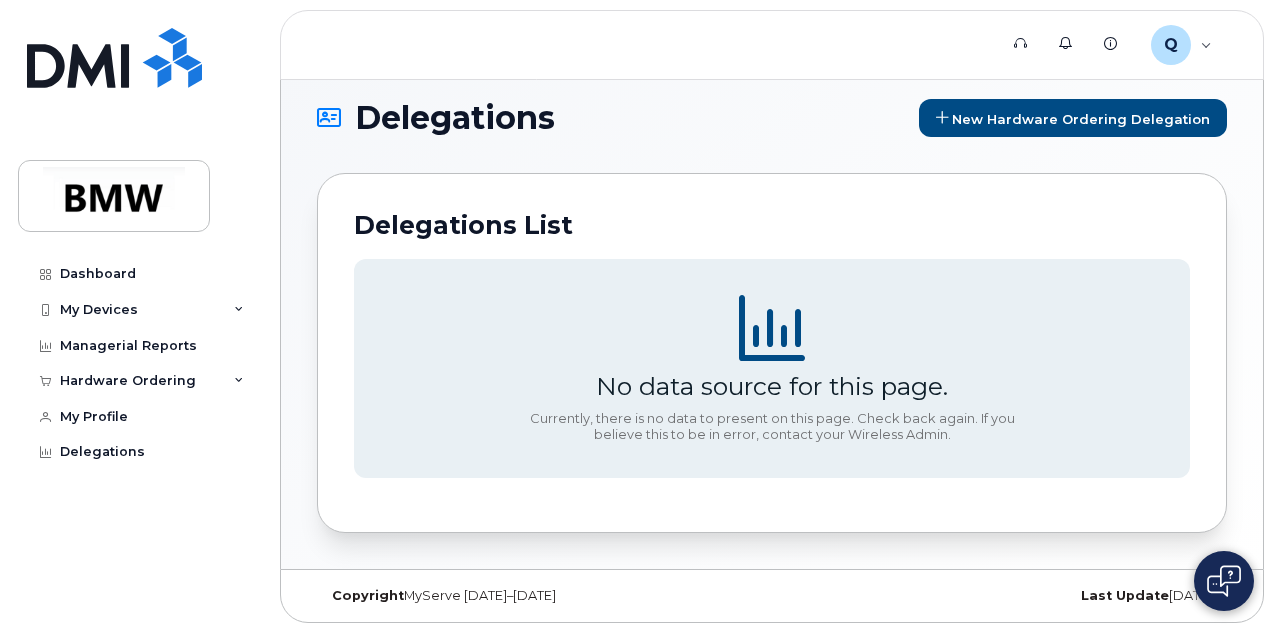 click on "Delegations List No data source for this page. Currently, there is no data to present on this page. Check back again. If you believe this to be in error, contact your Wireless Admin. Showing 0 To 0 Of 0 Entries" 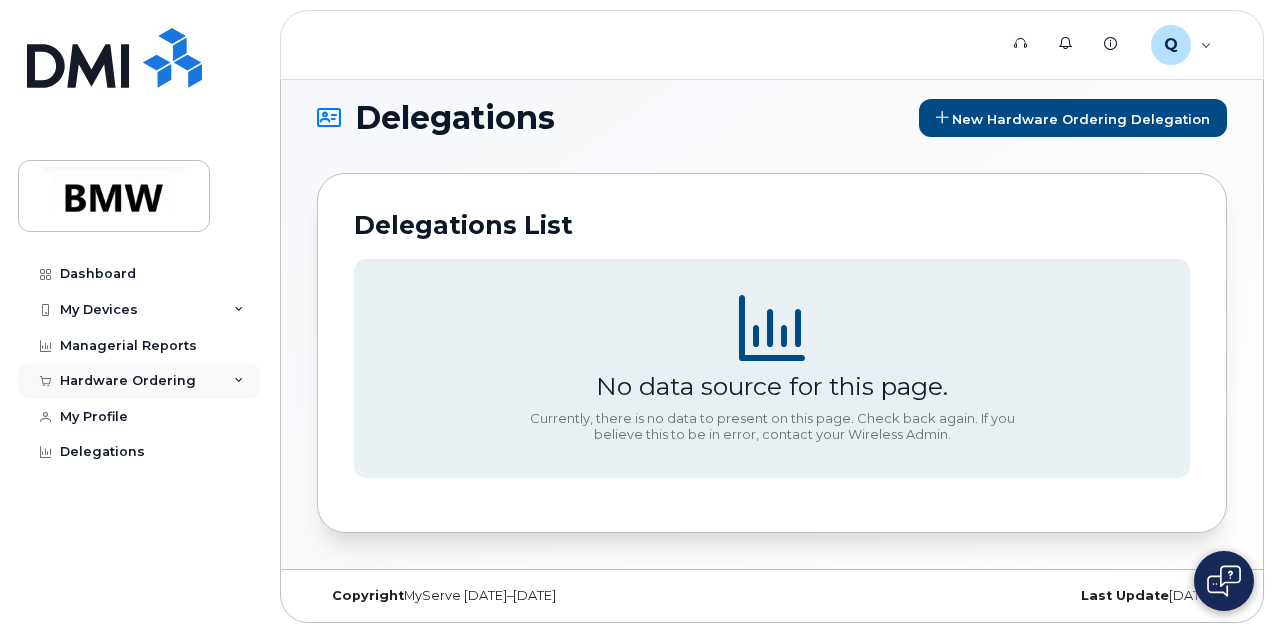 click on "Hardware Ordering" 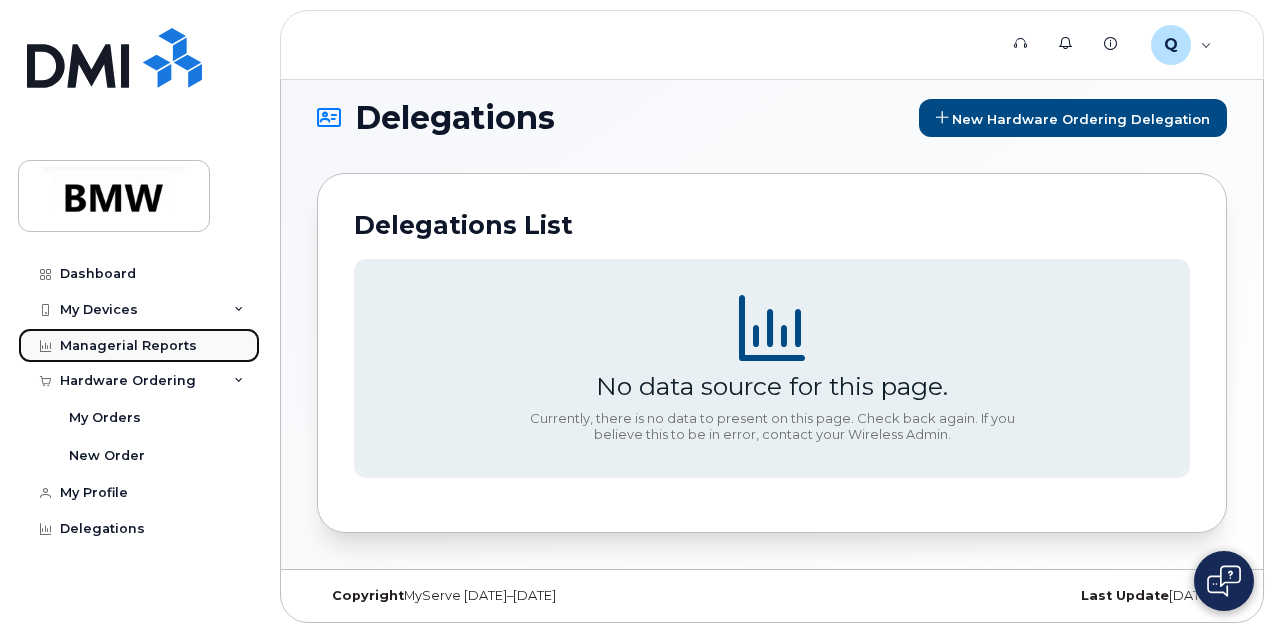 click on "Managerial Reports" 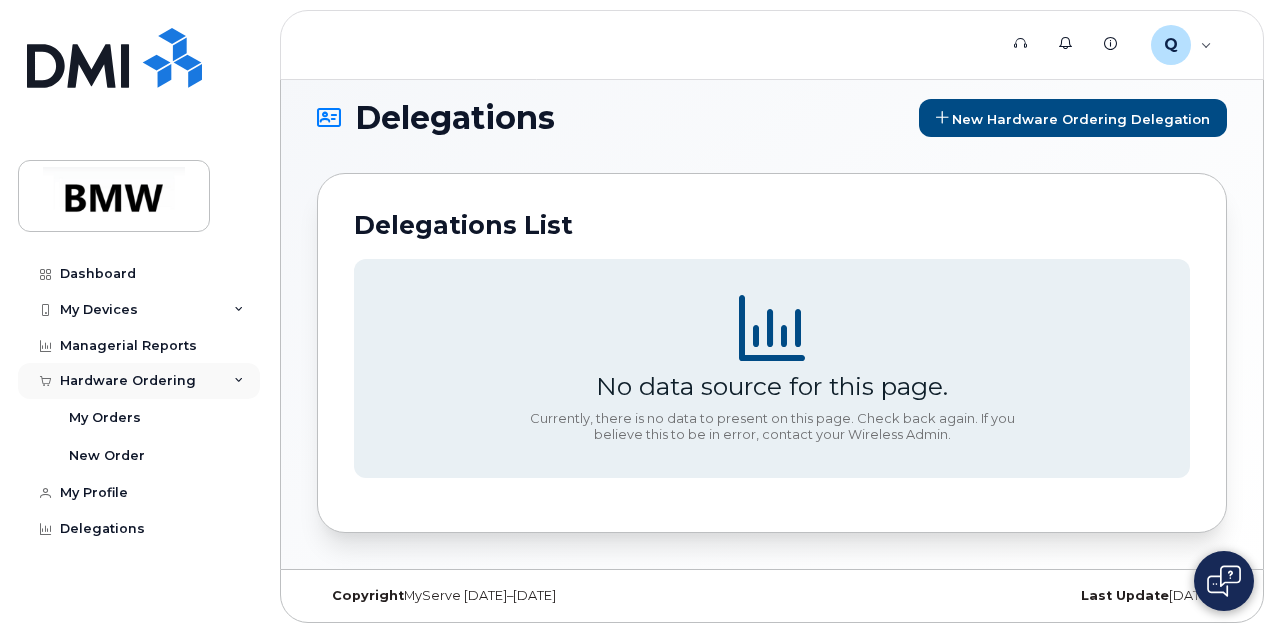 click 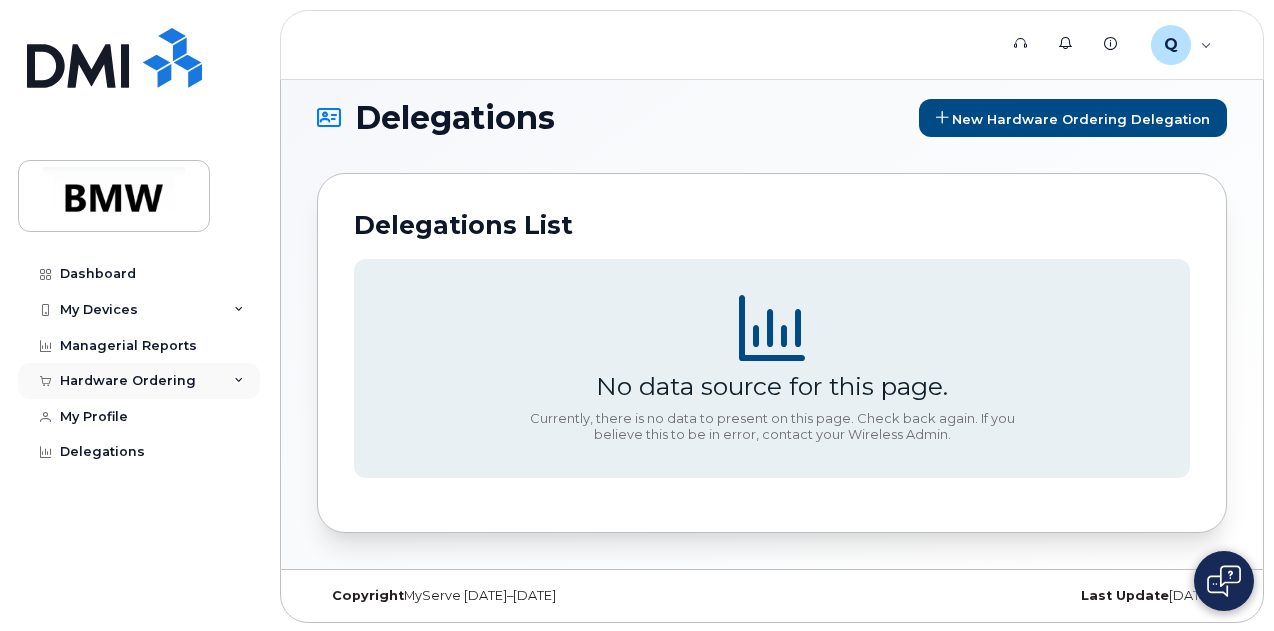 click 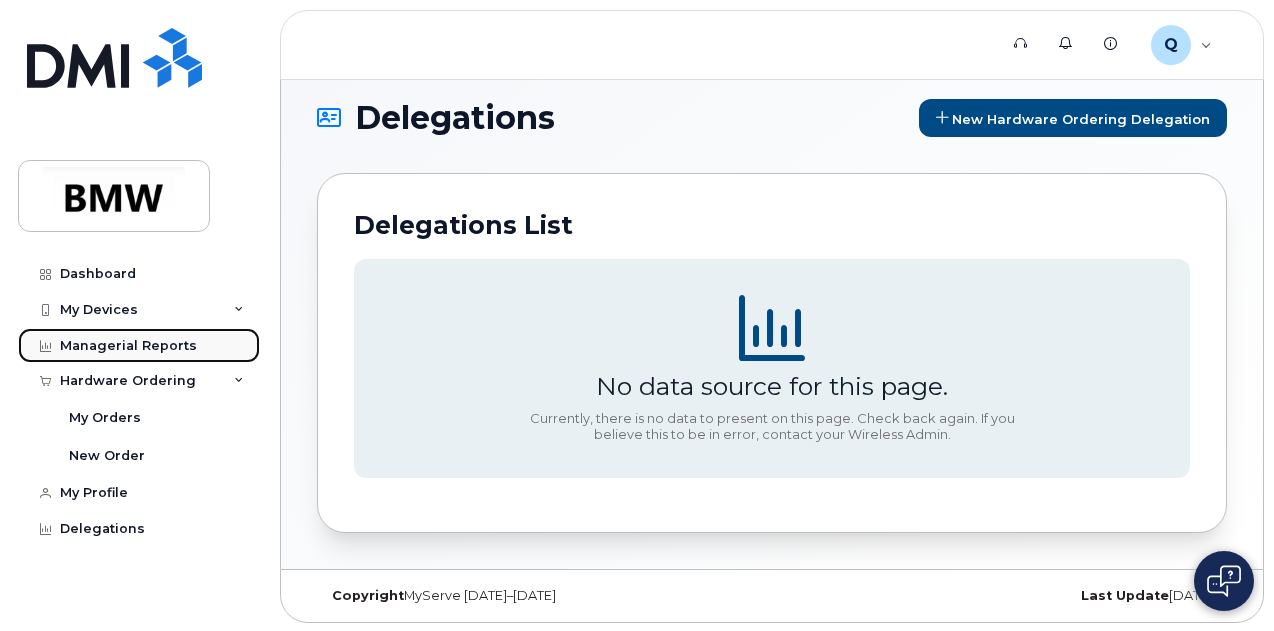click on "Managerial Reports" 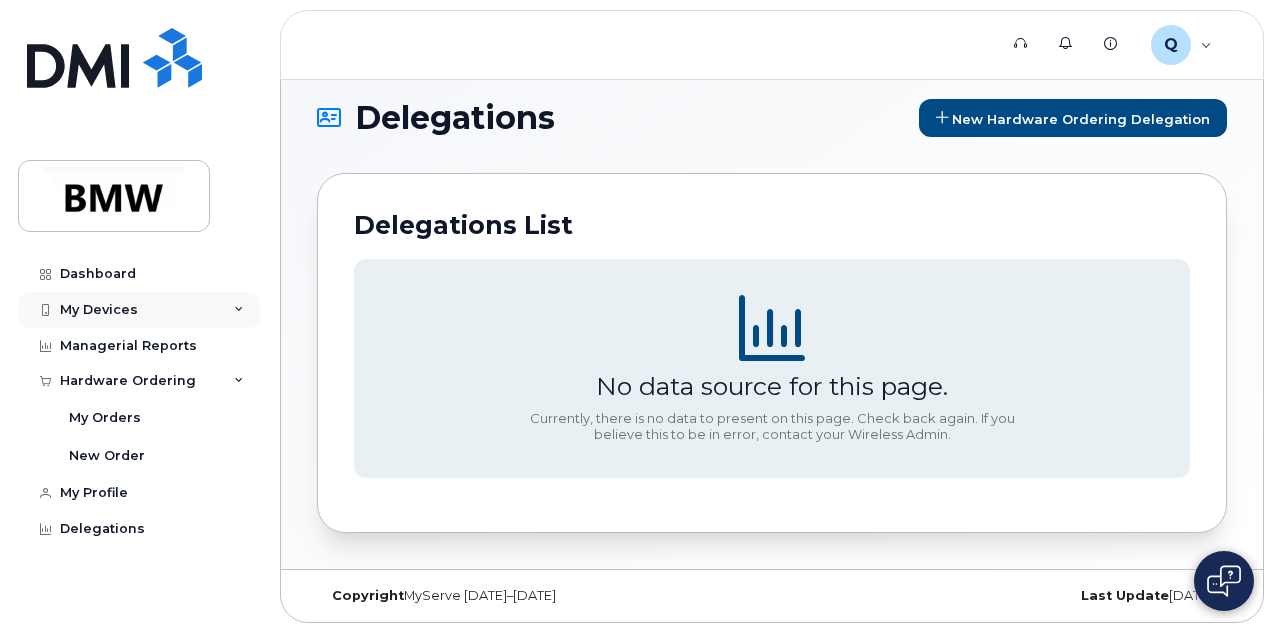 click on "My Devices" 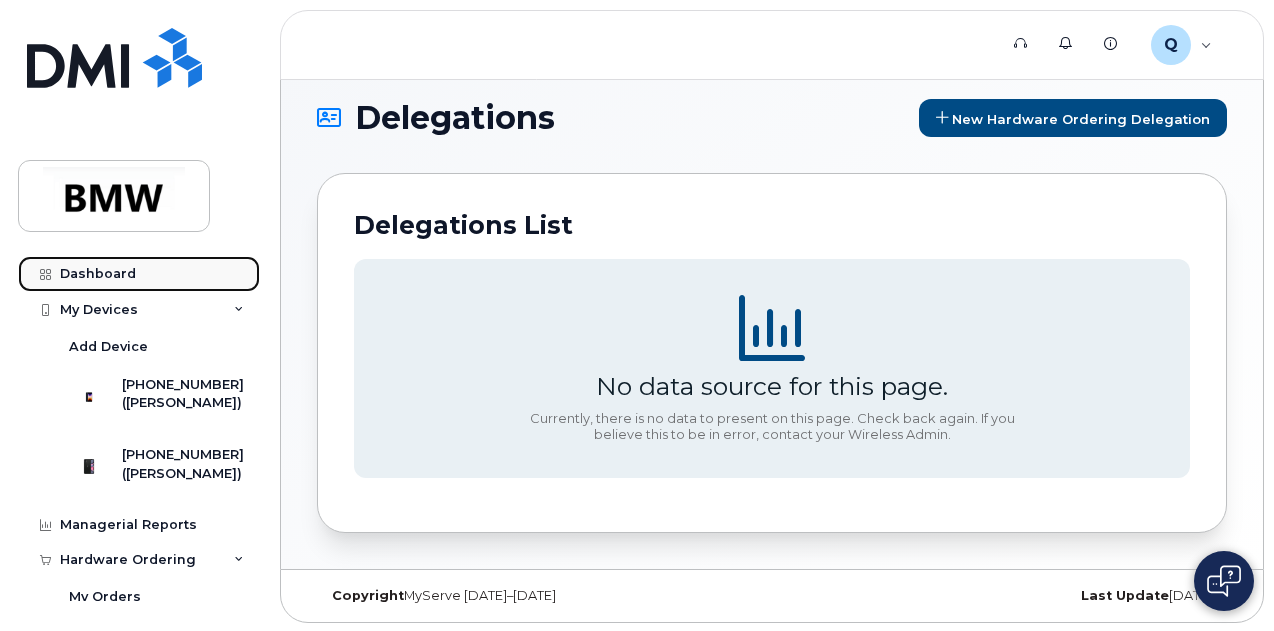 click on "Dashboard" 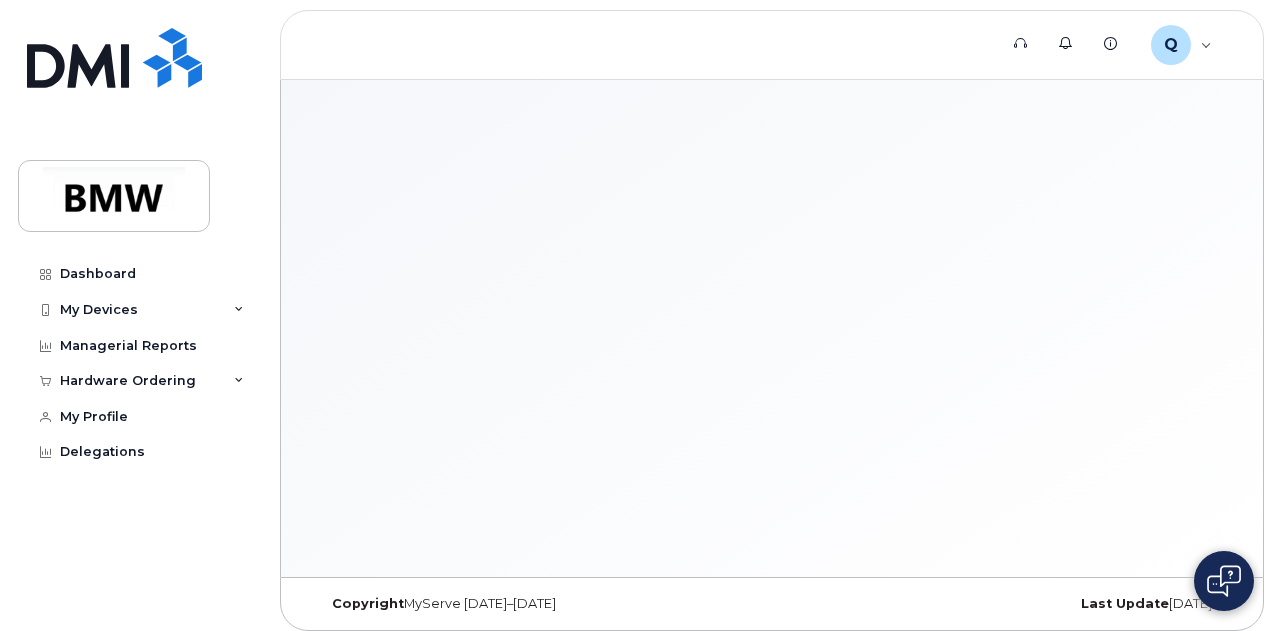 scroll, scrollTop: 0, scrollLeft: 0, axis: both 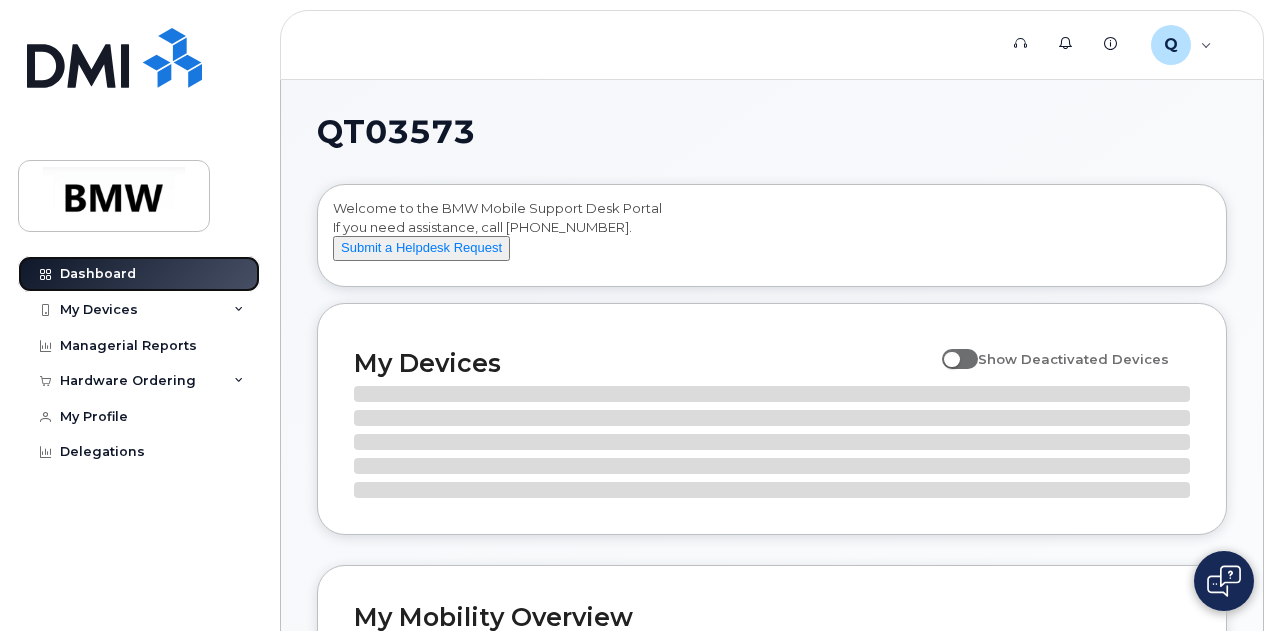 click on "Dashboard" 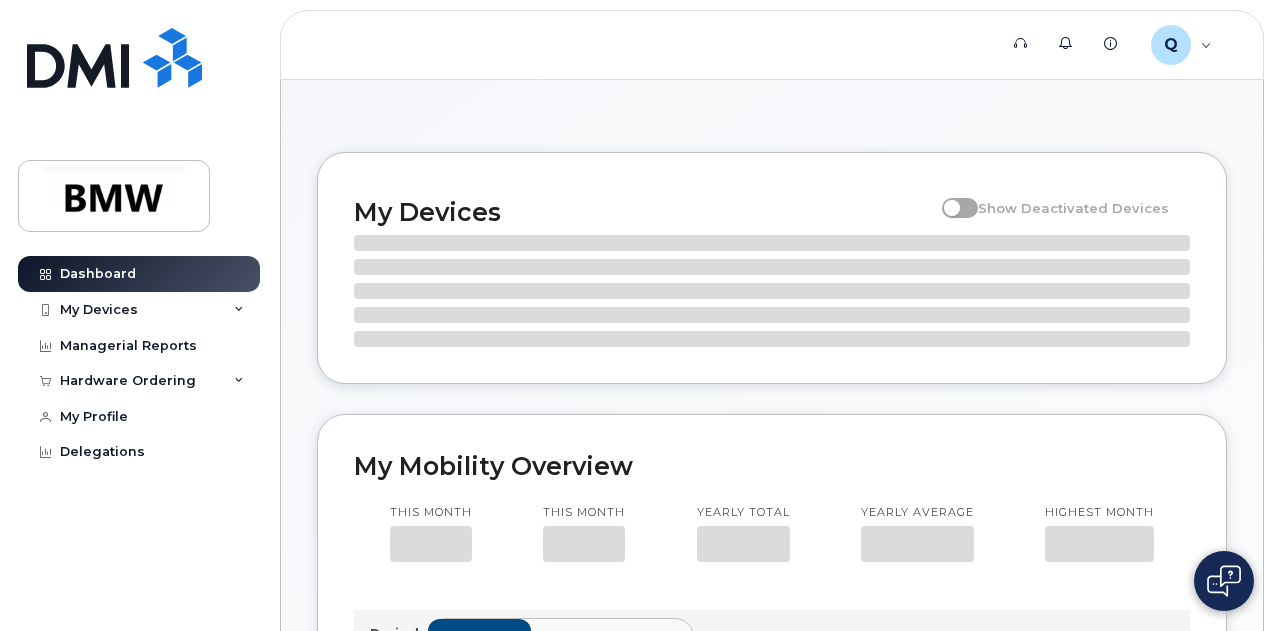 scroll, scrollTop: 0, scrollLeft: 0, axis: both 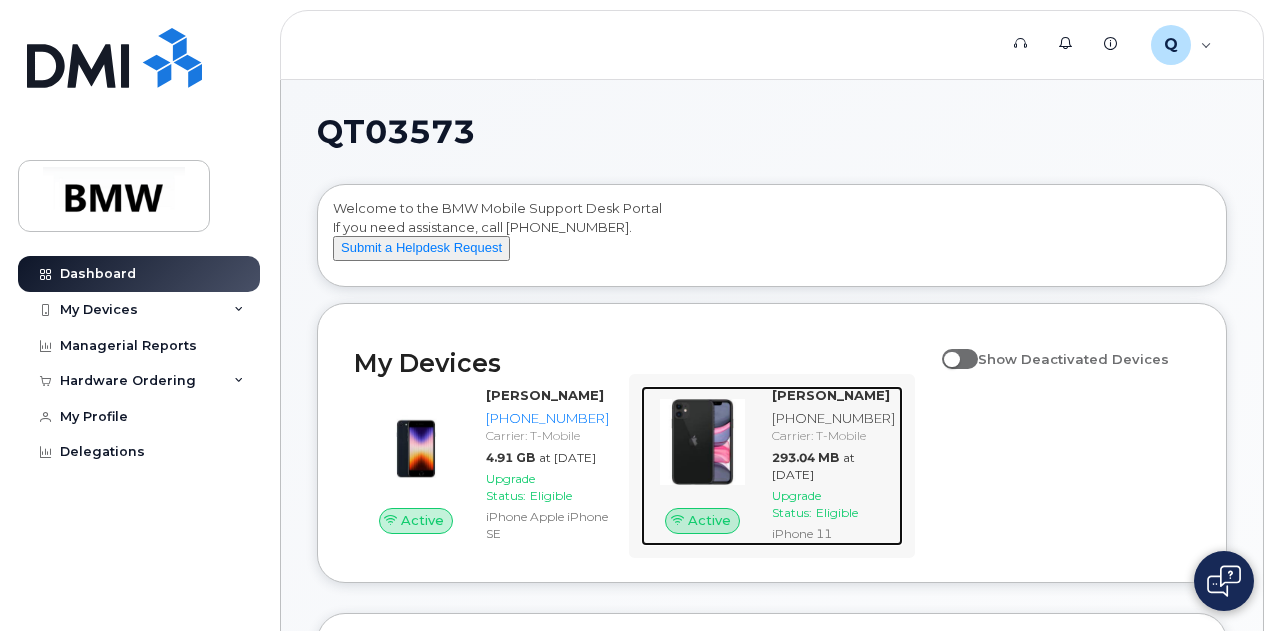 click on "Active" 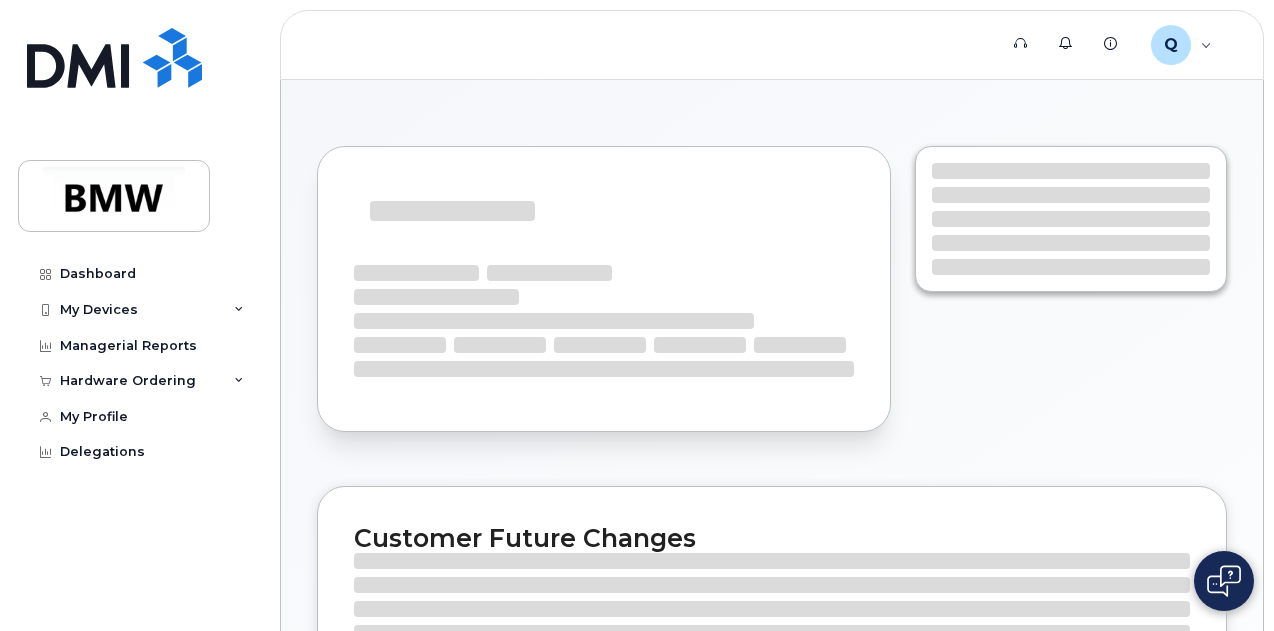 scroll, scrollTop: 0, scrollLeft: 0, axis: both 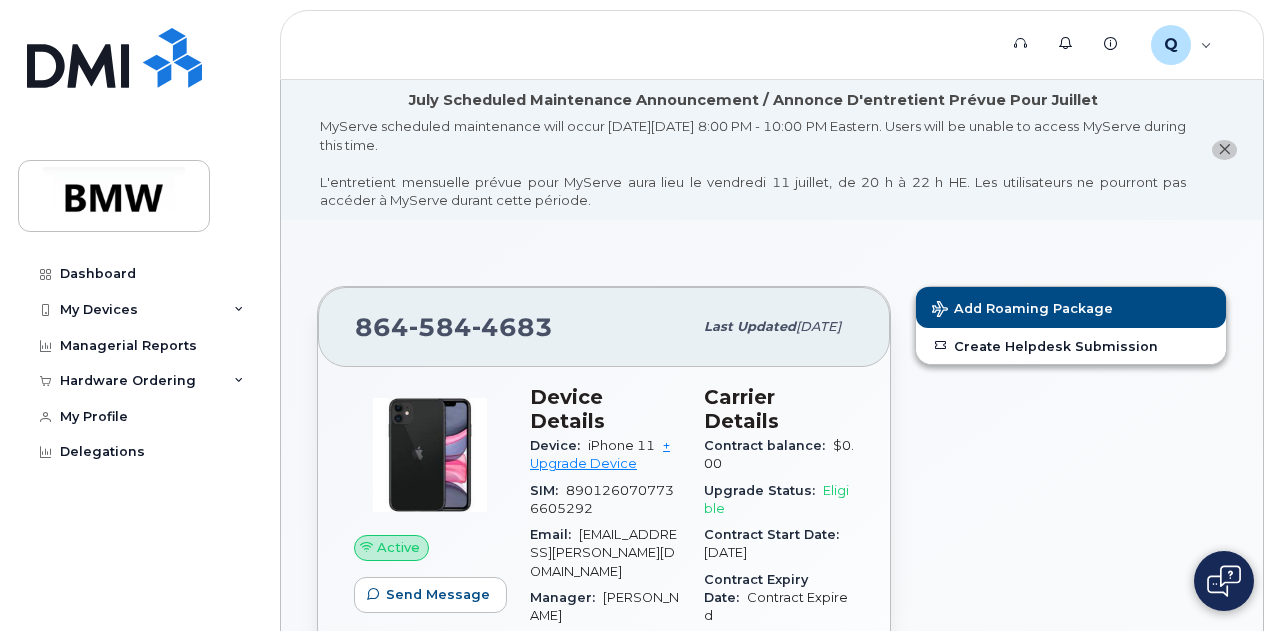 click on "[PHONE_NUMBER] Last updated  [DATE] Active Send Message 293.04 MB  used 0.00 Bytes  included this month Device Details Device: iPhone 11  + Upgrade Device SIM: [TECHNICAL_ID] Email: [EMAIL_ADDRESS][PERSON_NAME][DOMAIN_NAME] Manager: [PERSON_NAME] Carrier IMEI: [TECHNICAL_ID] City Of Use: Greenville Employee Details Employment Status: Active HR Employee Name: [PERSON_NAME] Department Name: BMWMC Business Unit Cost Center / WBS element: 1127 Carrier Details Contract balance: $0.00 Upgrade Status: Eligible Contract Start Date: [DATE] Contract Expiry Date: Contract Expired Initial Activation Date: [DATE] Rate Plan Bus Unl Phone" 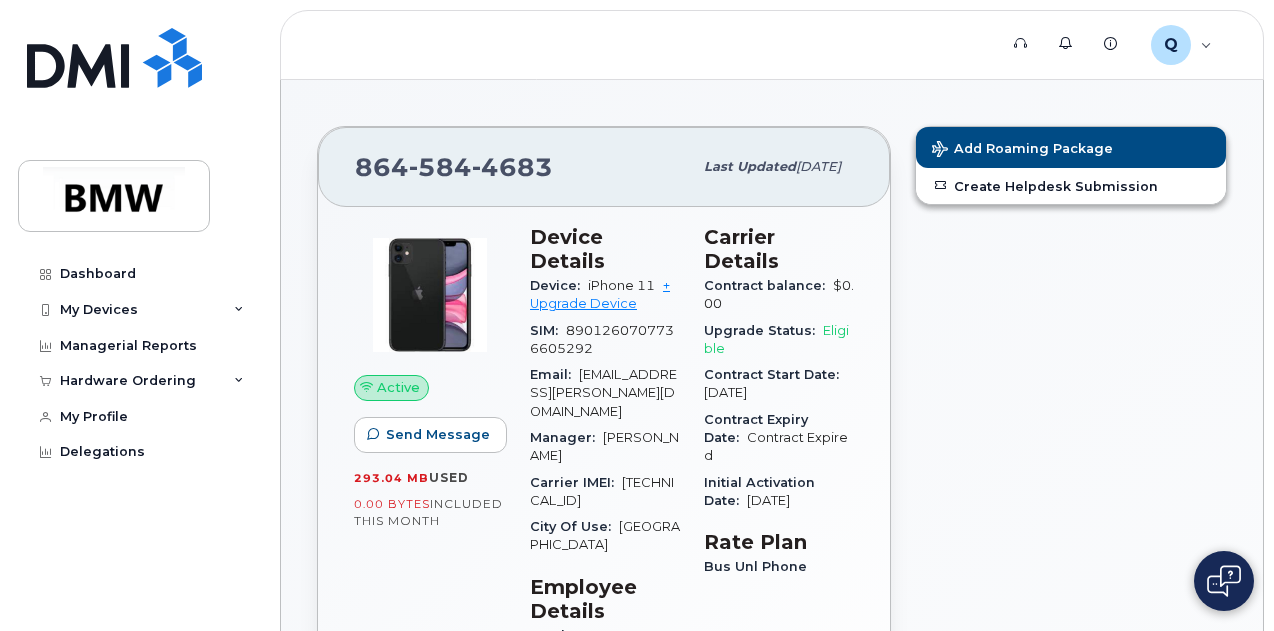 scroll, scrollTop: 120, scrollLeft: 0, axis: vertical 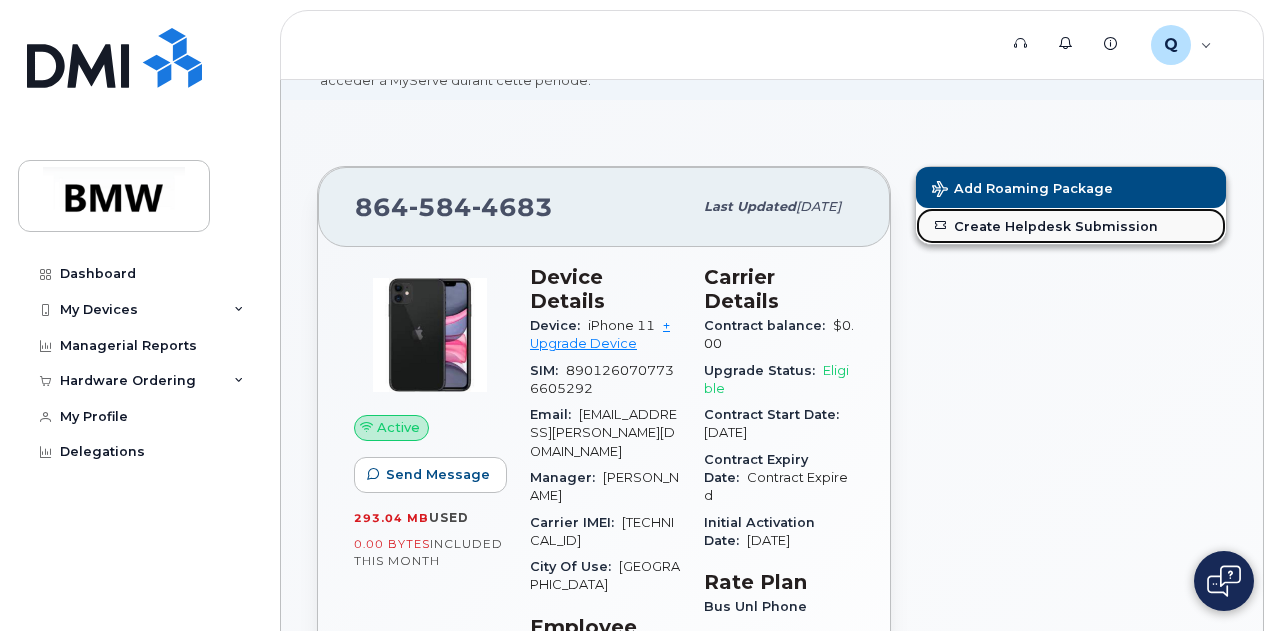 click on "Create Helpdesk Submission" 